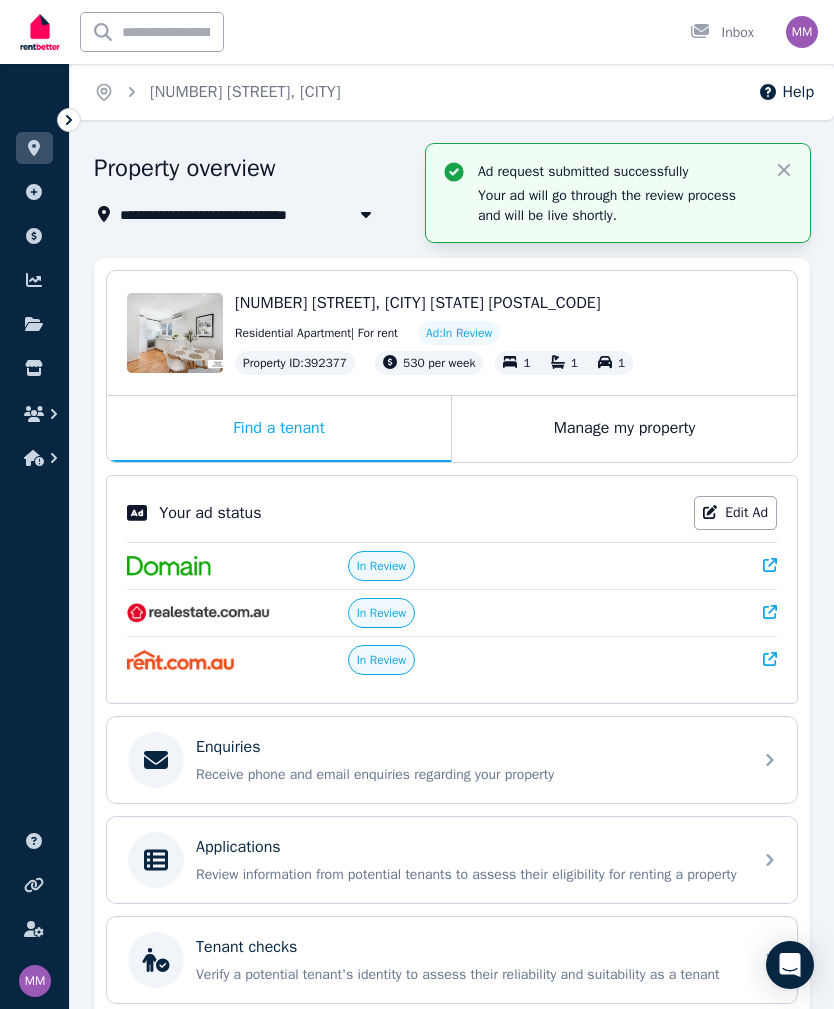 scroll, scrollTop: 58, scrollLeft: 0, axis: vertical 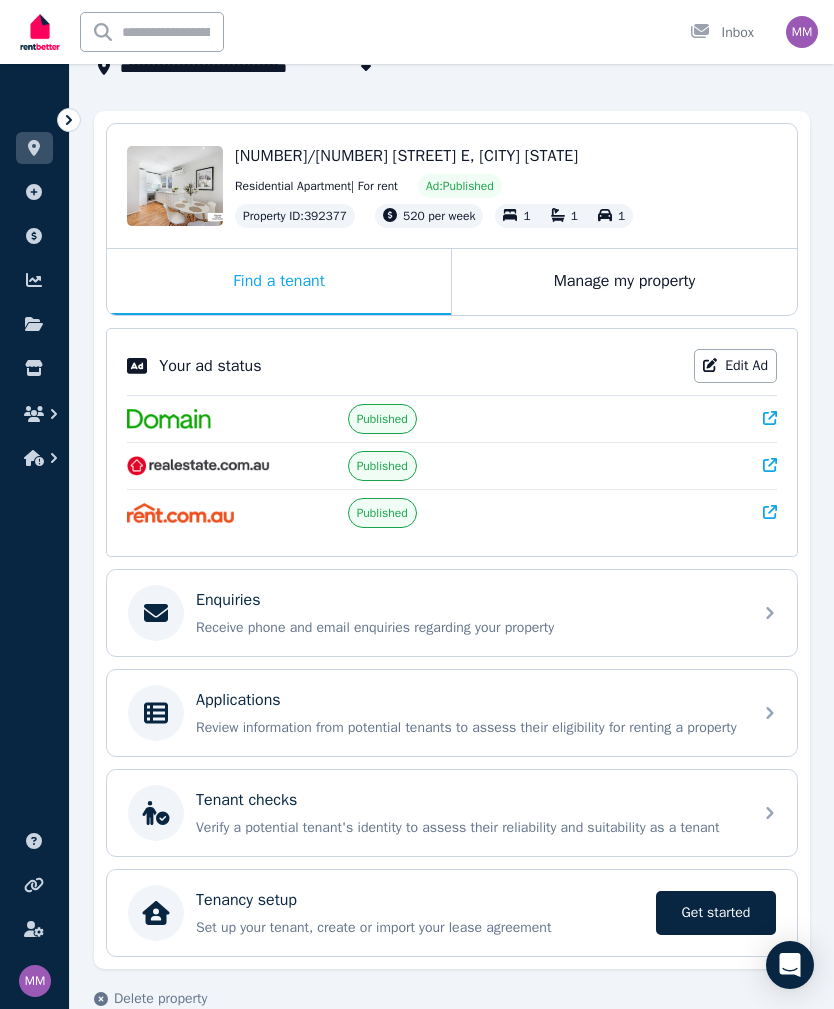 click on "Enquiries Receive phone and email enquiries regarding your property" at bounding box center (468, 613) 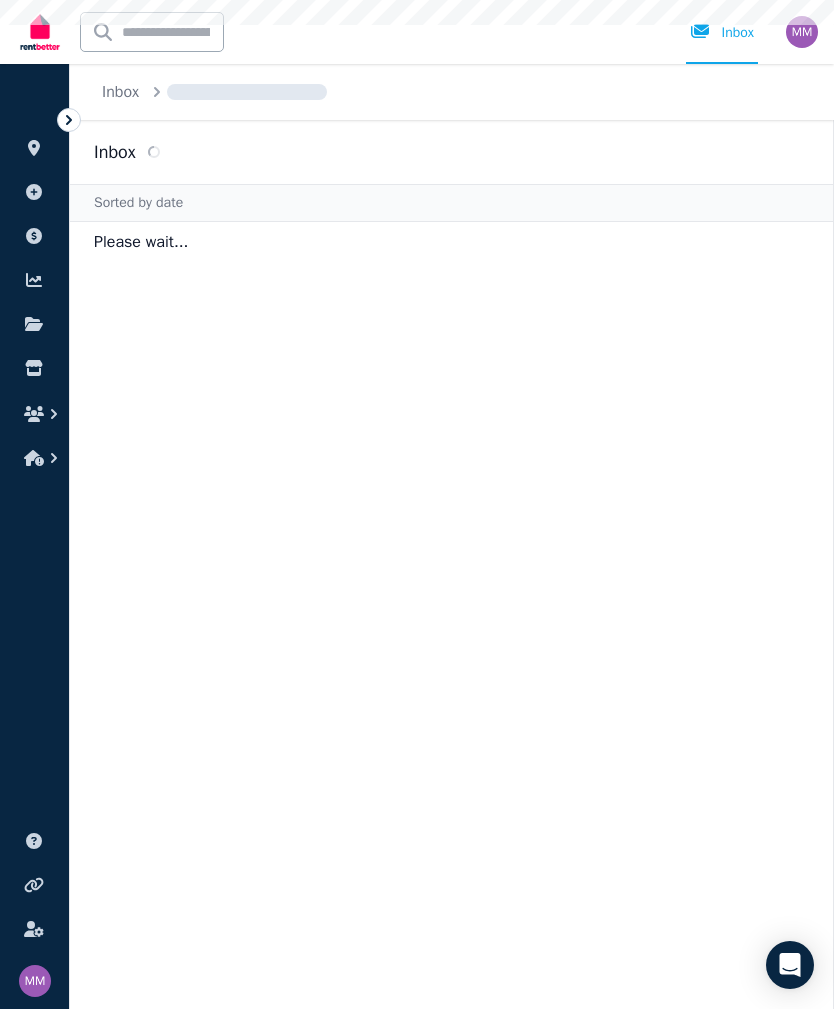scroll, scrollTop: 0, scrollLeft: 0, axis: both 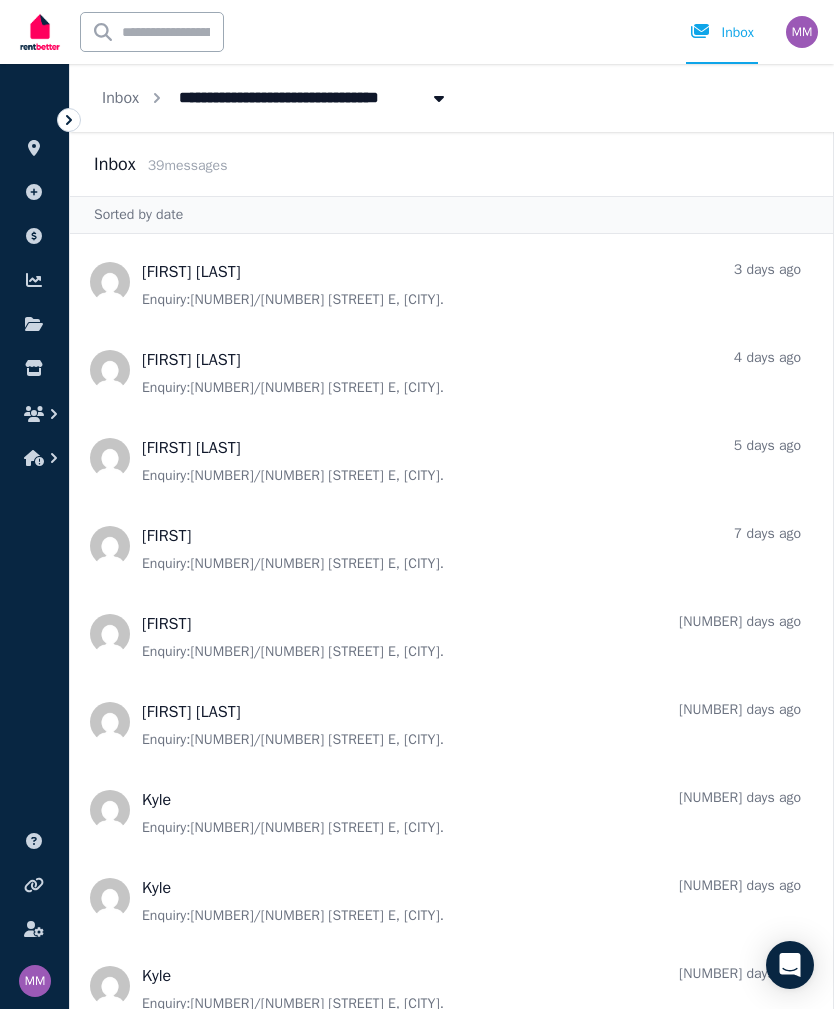 click on "ORGANISE Properties Add property Payments Finance report Documents Marketplace Help centre Refer a friend Account settings Your profile Mermadin Pty Ltd" at bounding box center (35, 536) 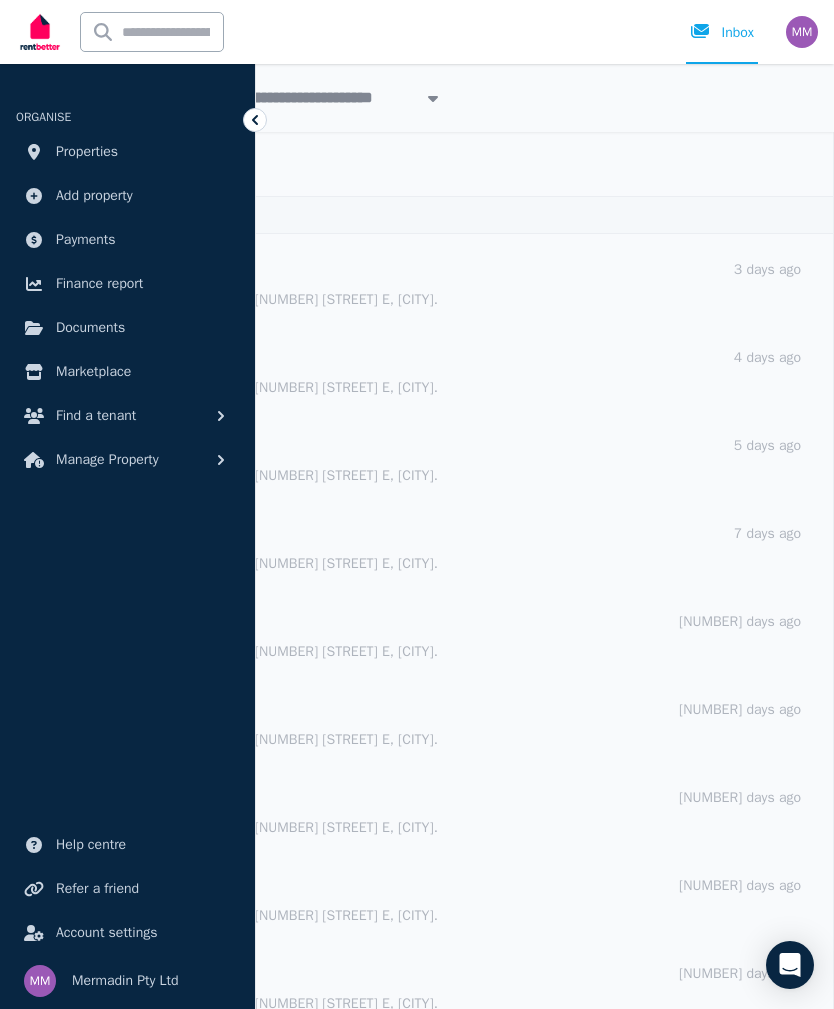 click on "Properties" at bounding box center (87, 152) 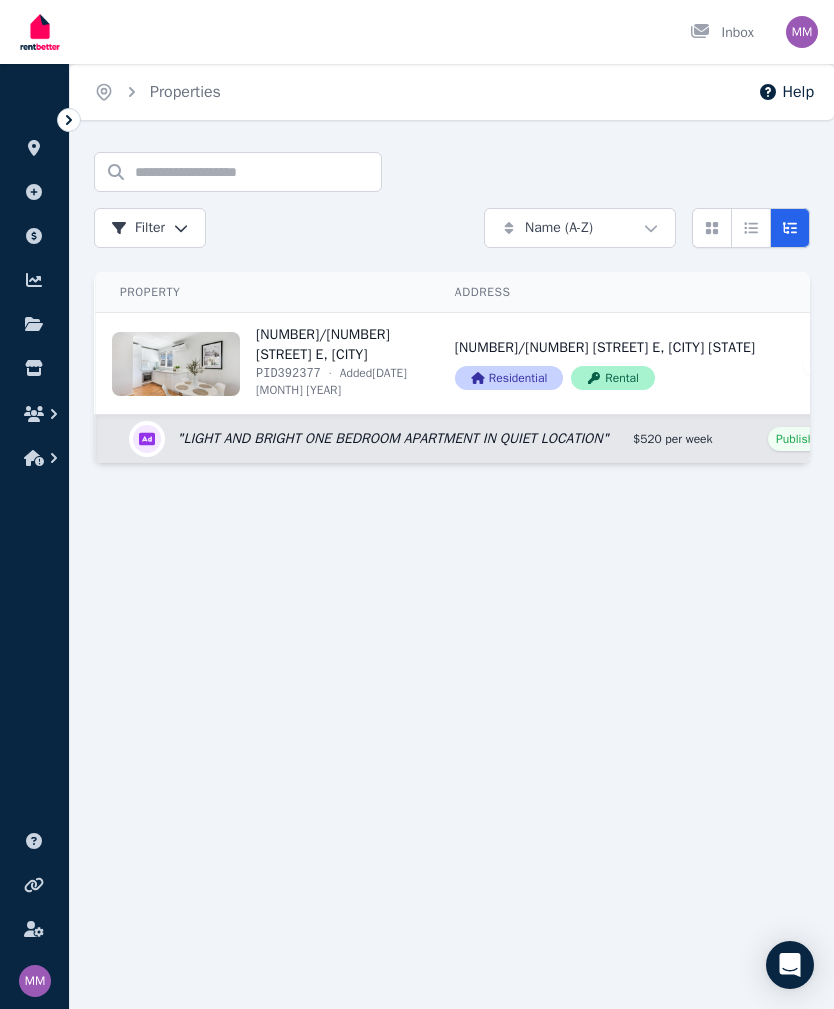 click at bounding box center (34, 148) 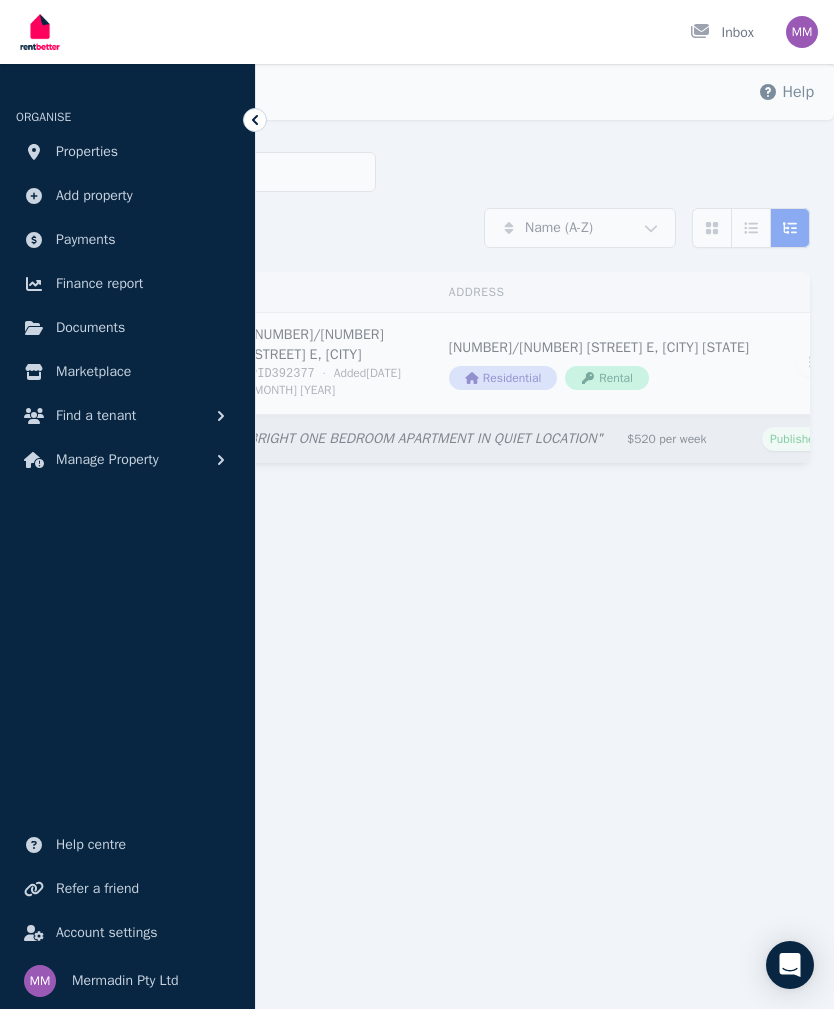 click on "View property details" at bounding box center [599, 363] 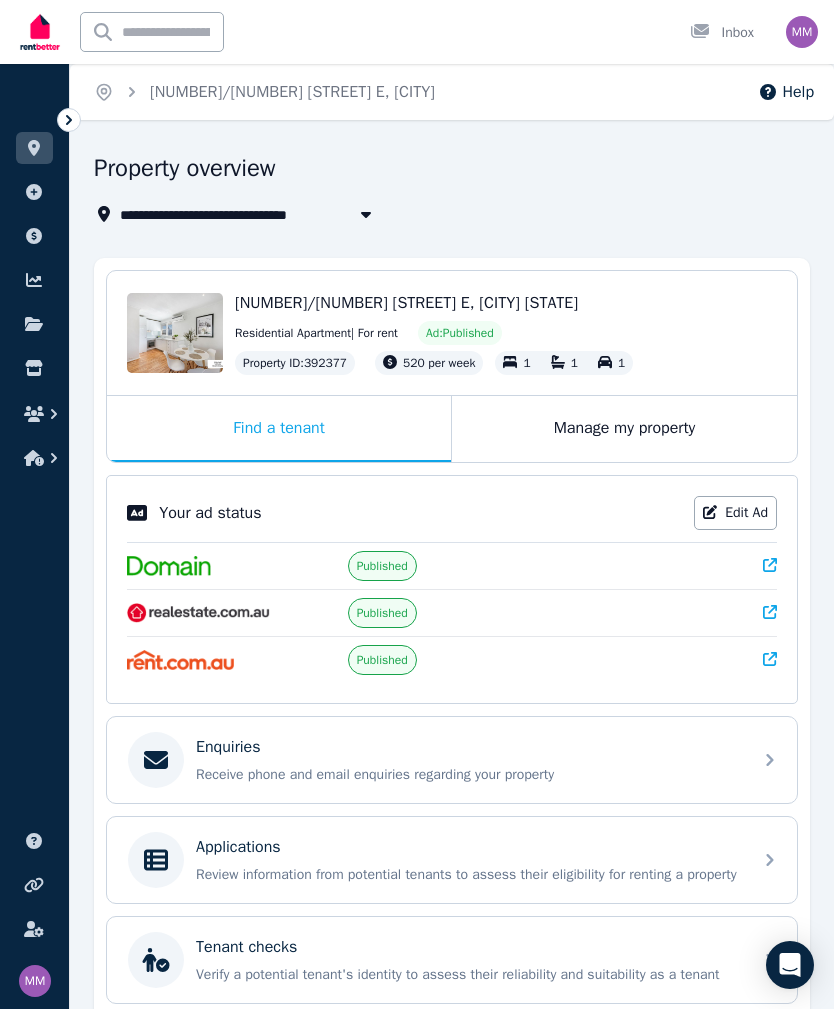 click on "Enquiries Receive phone and email enquiries regarding your property" at bounding box center (468, 760) 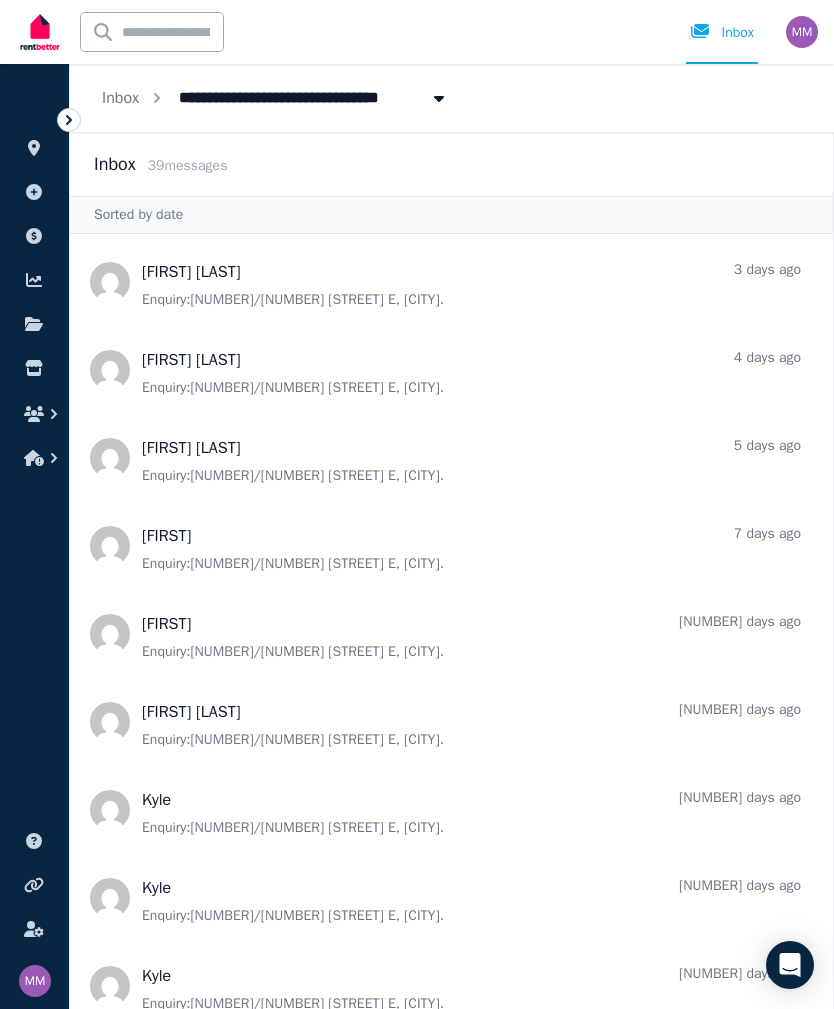 scroll, scrollTop: 0, scrollLeft: 0, axis: both 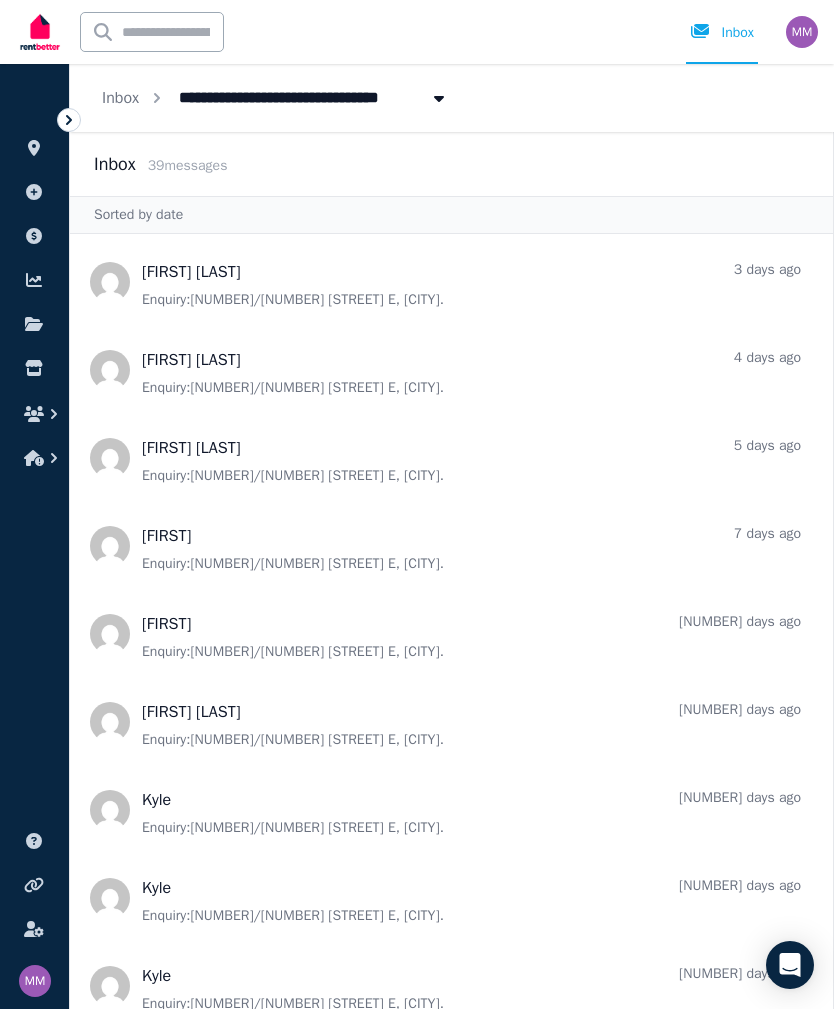 click at bounding box center [451, 282] 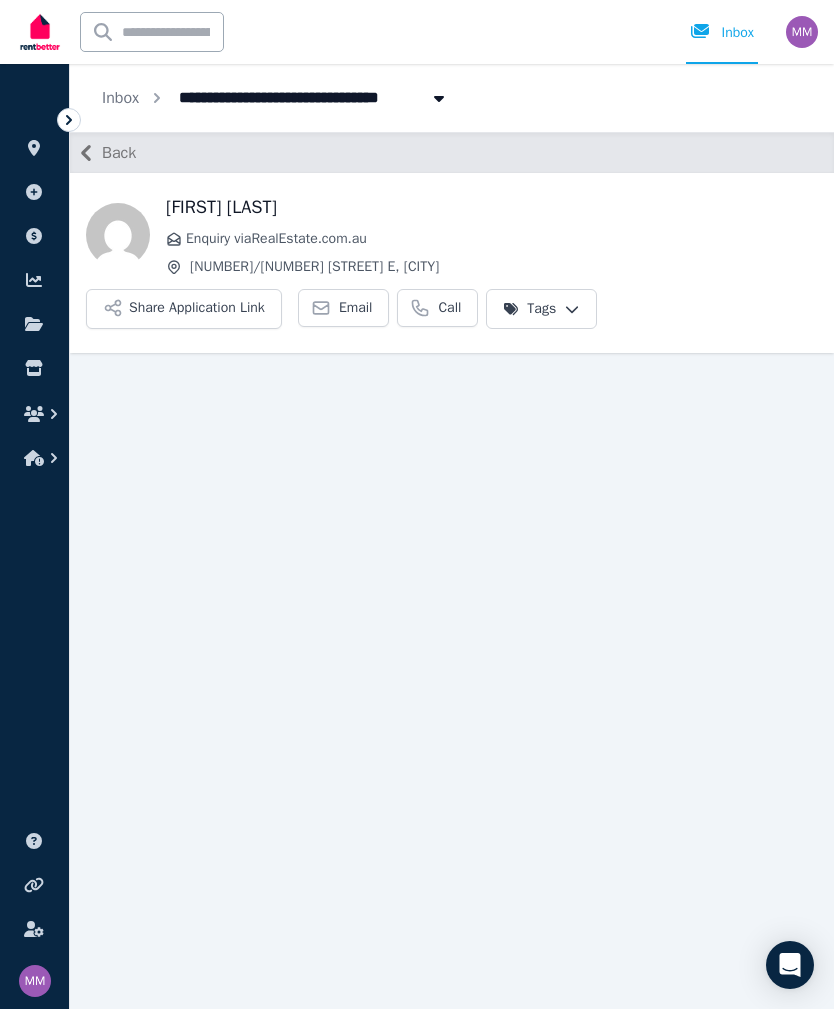 click on "Share Application Link" at bounding box center [184, 309] 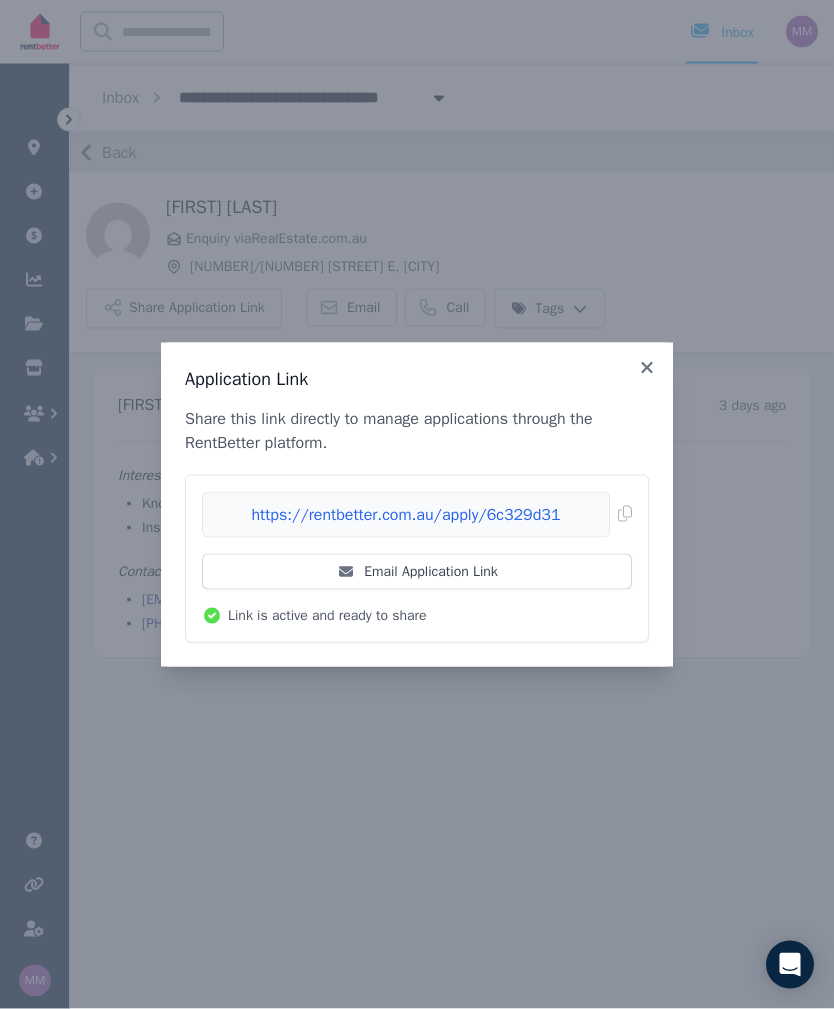 scroll, scrollTop: 64, scrollLeft: 0, axis: vertical 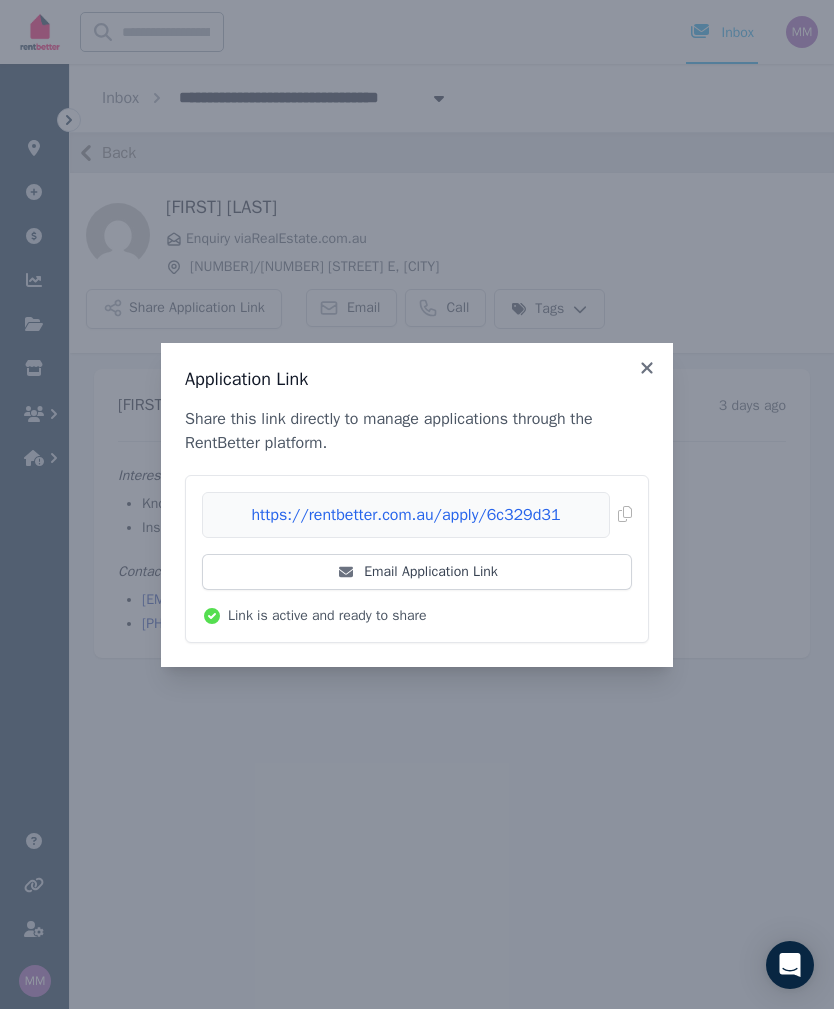 click on "Copied!" at bounding box center [417, 515] 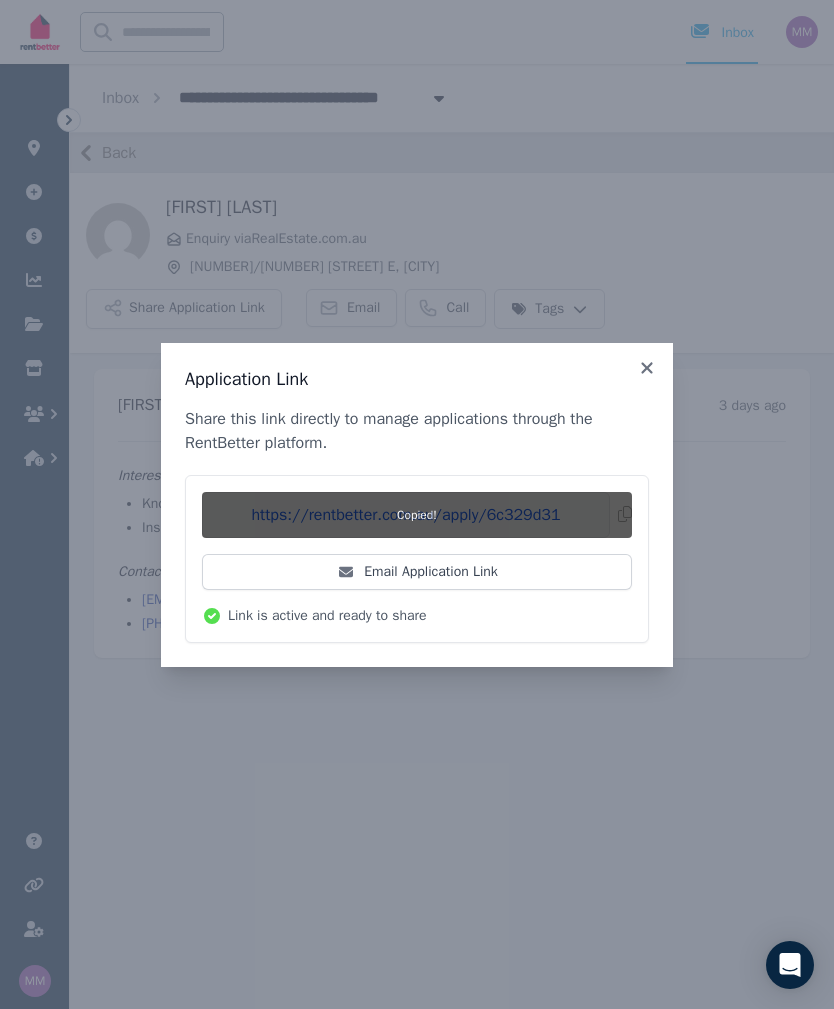 click 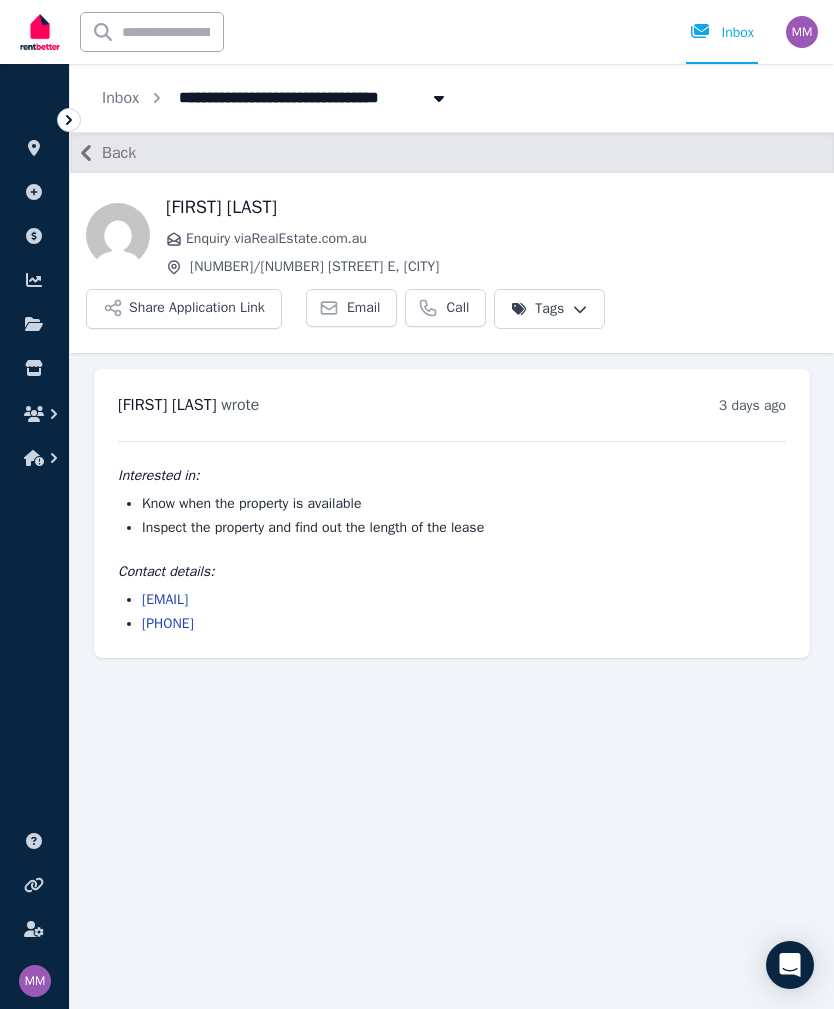 scroll, scrollTop: 0, scrollLeft: 0, axis: both 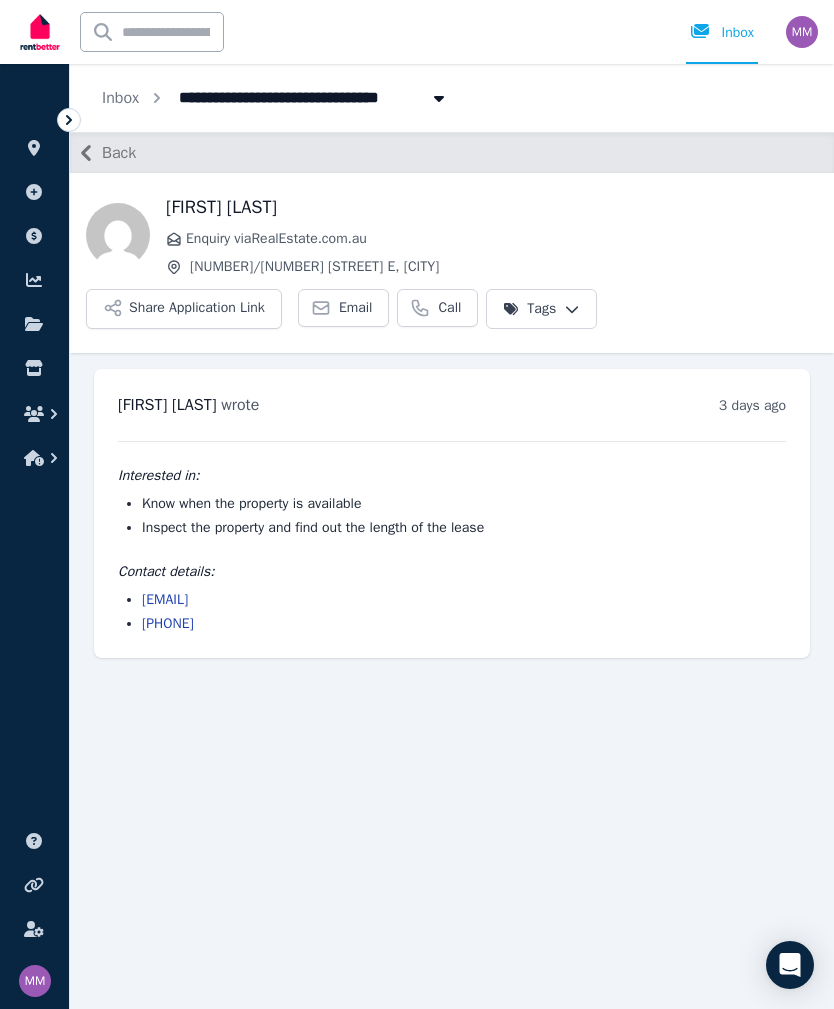 click 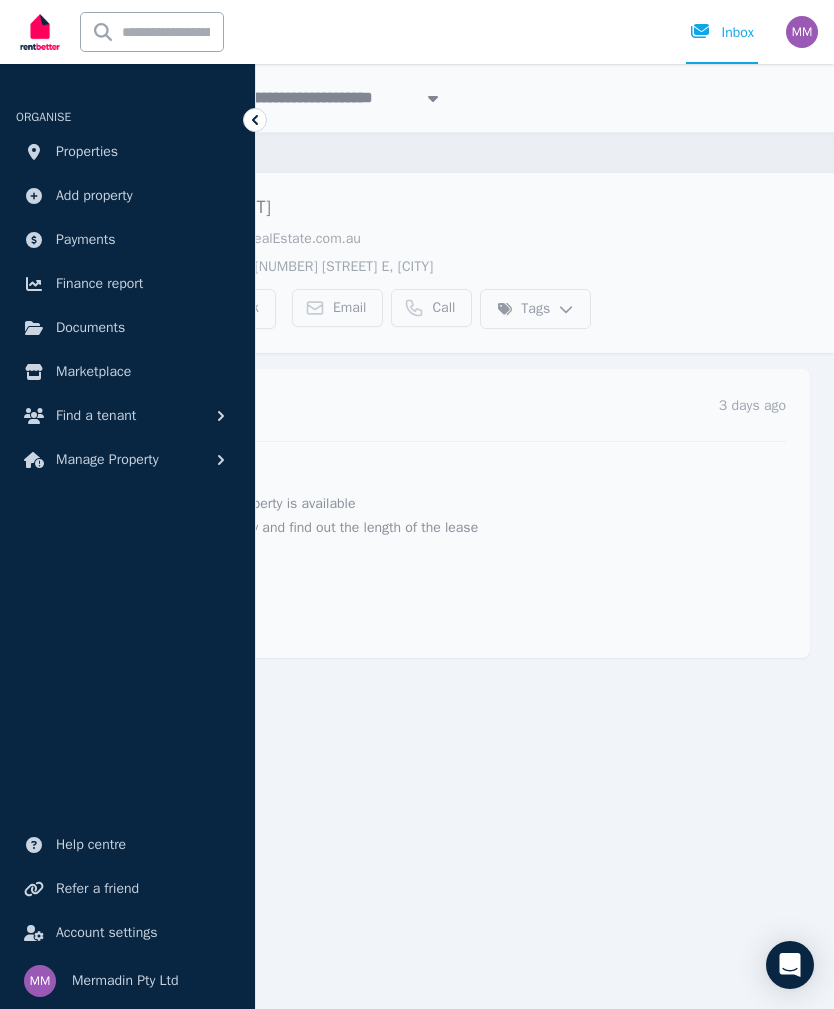 click on "Properties" at bounding box center (87, 152) 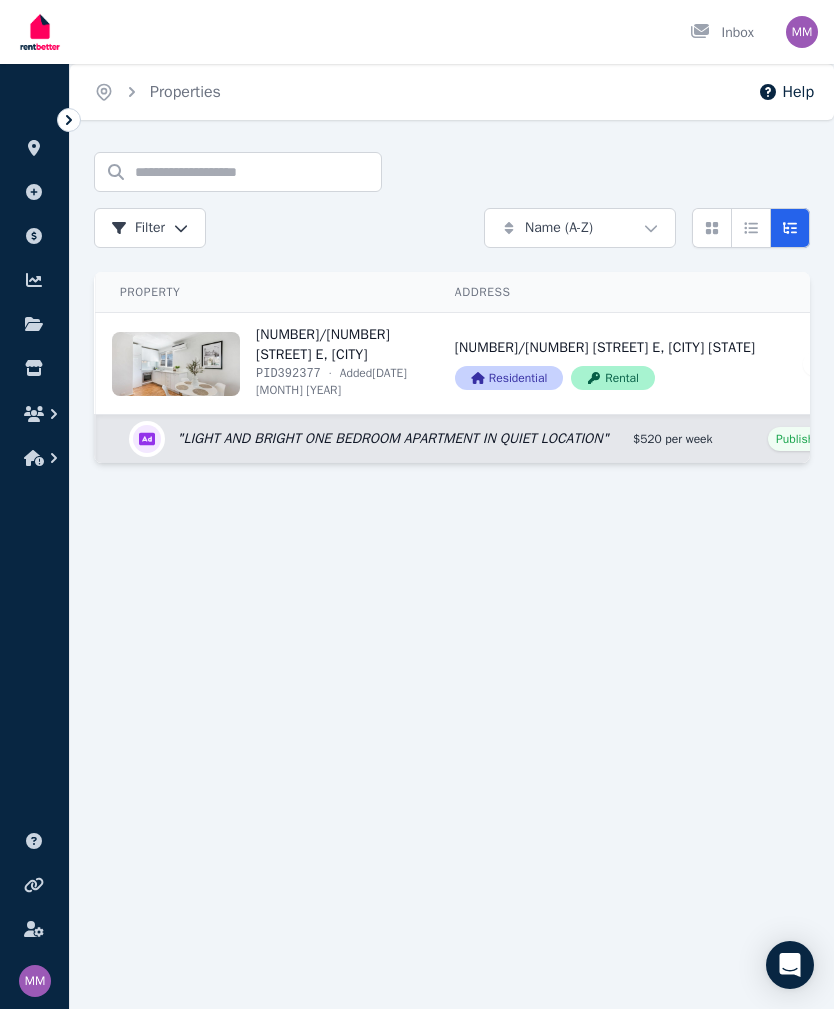 click on "Help" at bounding box center (786, 92) 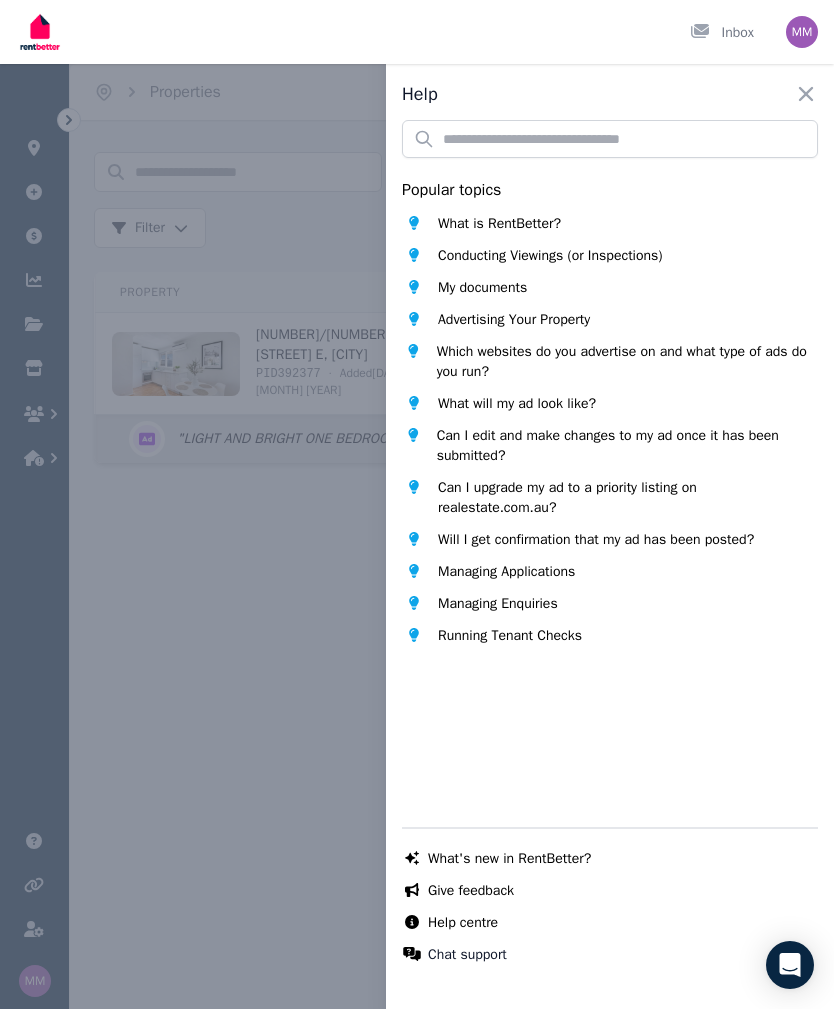 click on "Help centre" at bounding box center [610, 923] 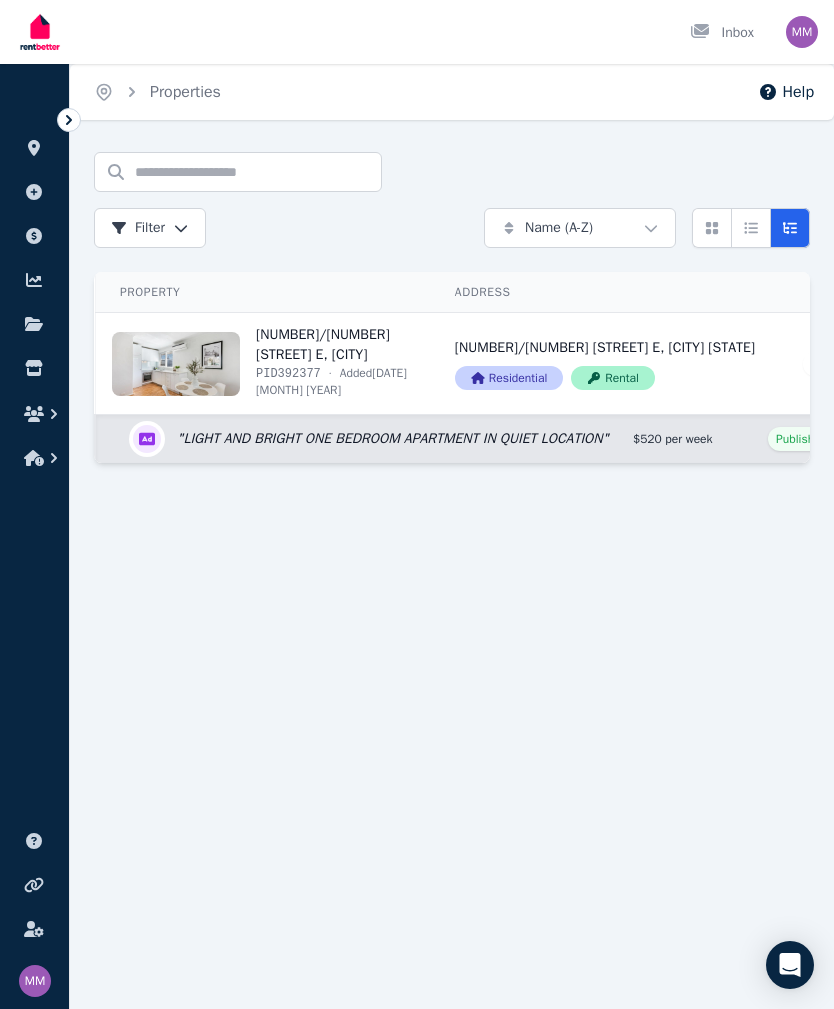 click at bounding box center [802, 32] 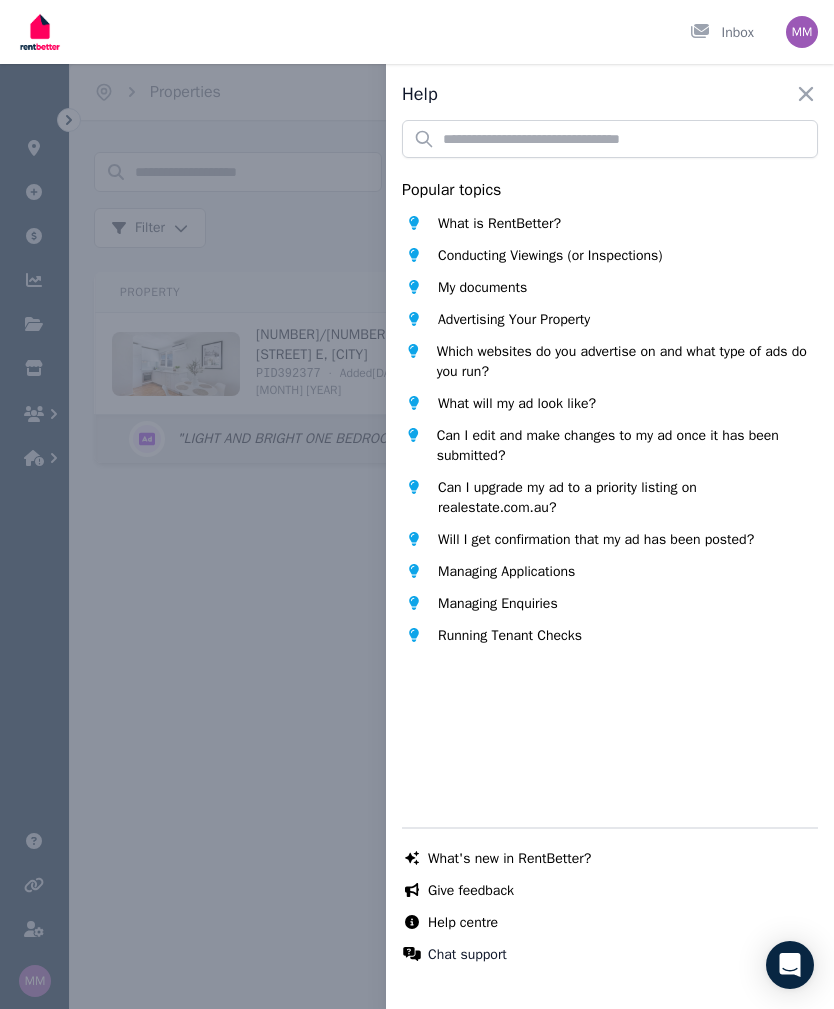 click on "Chat support" at bounding box center (467, 955) 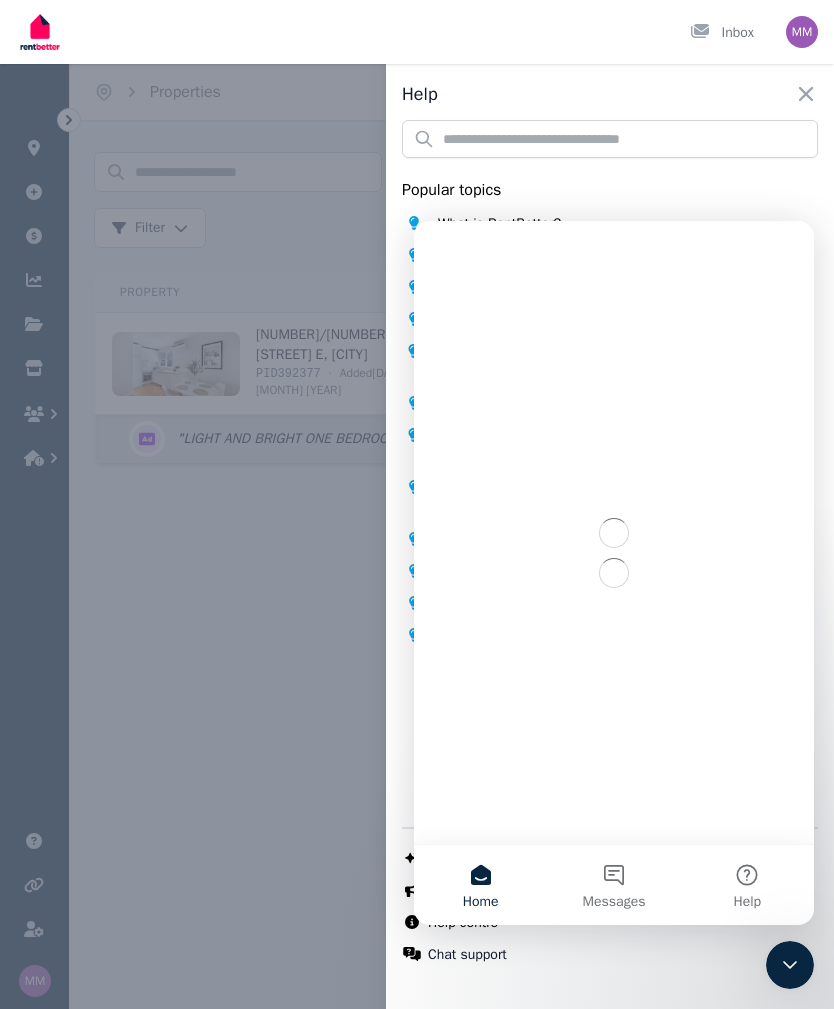 scroll, scrollTop: 0, scrollLeft: 0, axis: both 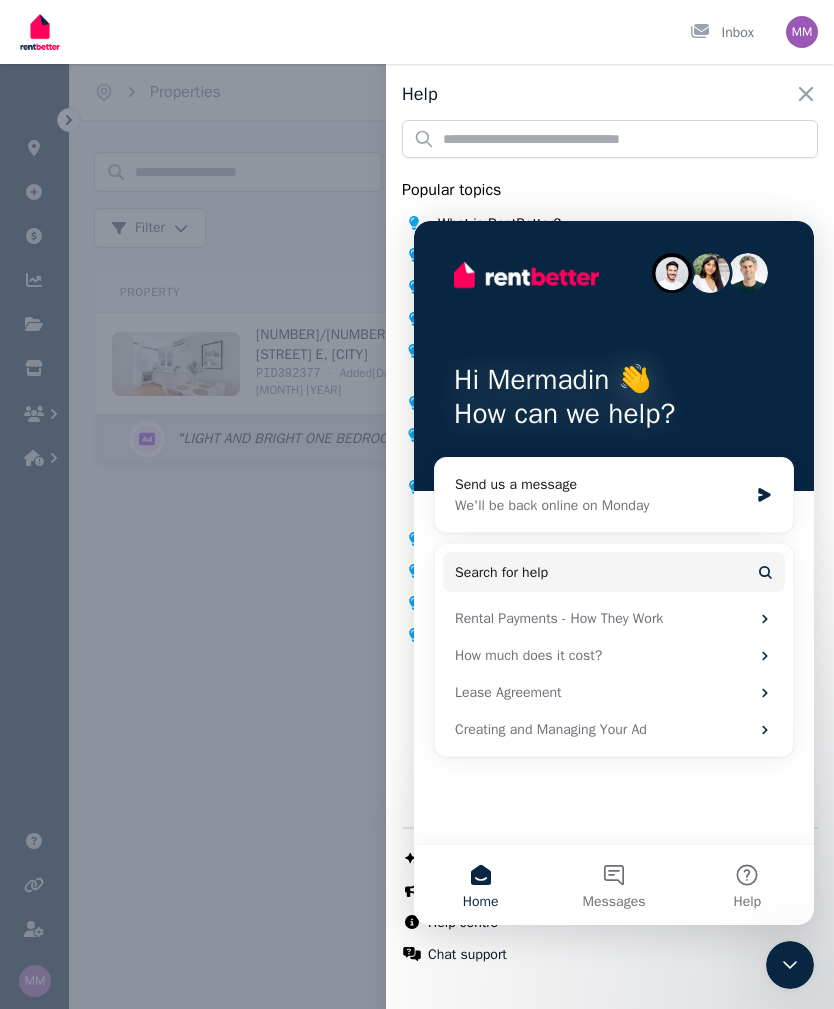 click on "Creating and Managing Your Ad" at bounding box center [602, 729] 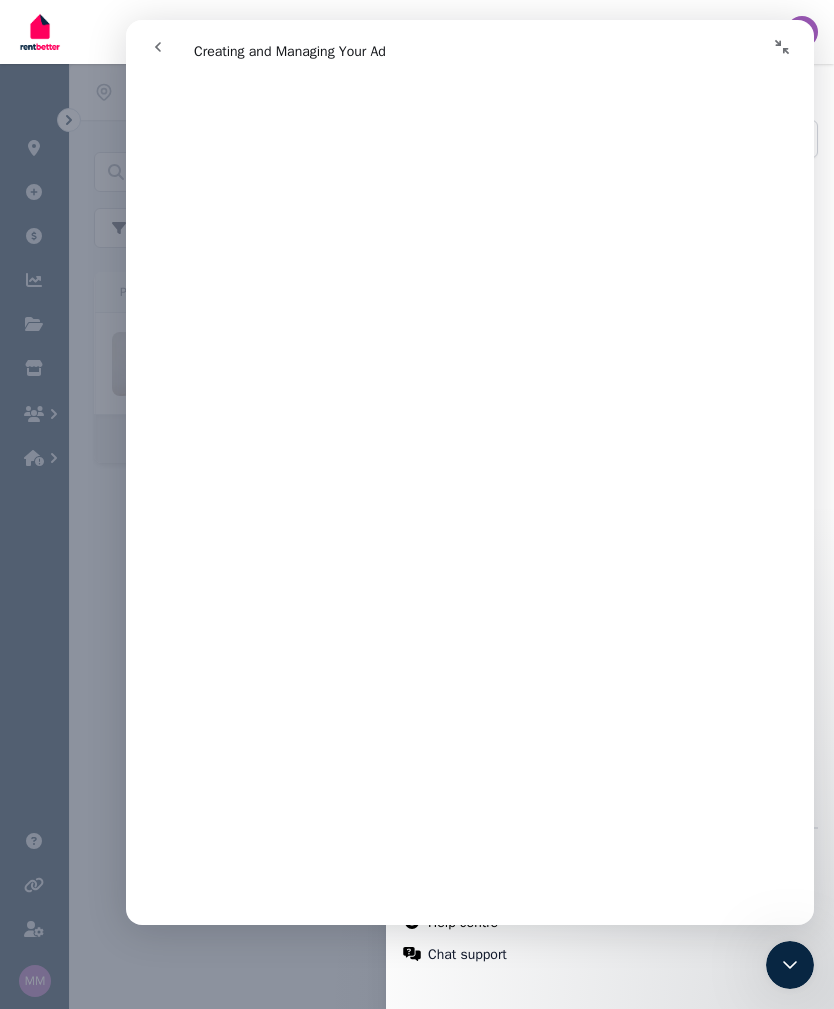 scroll, scrollTop: 1416, scrollLeft: 0, axis: vertical 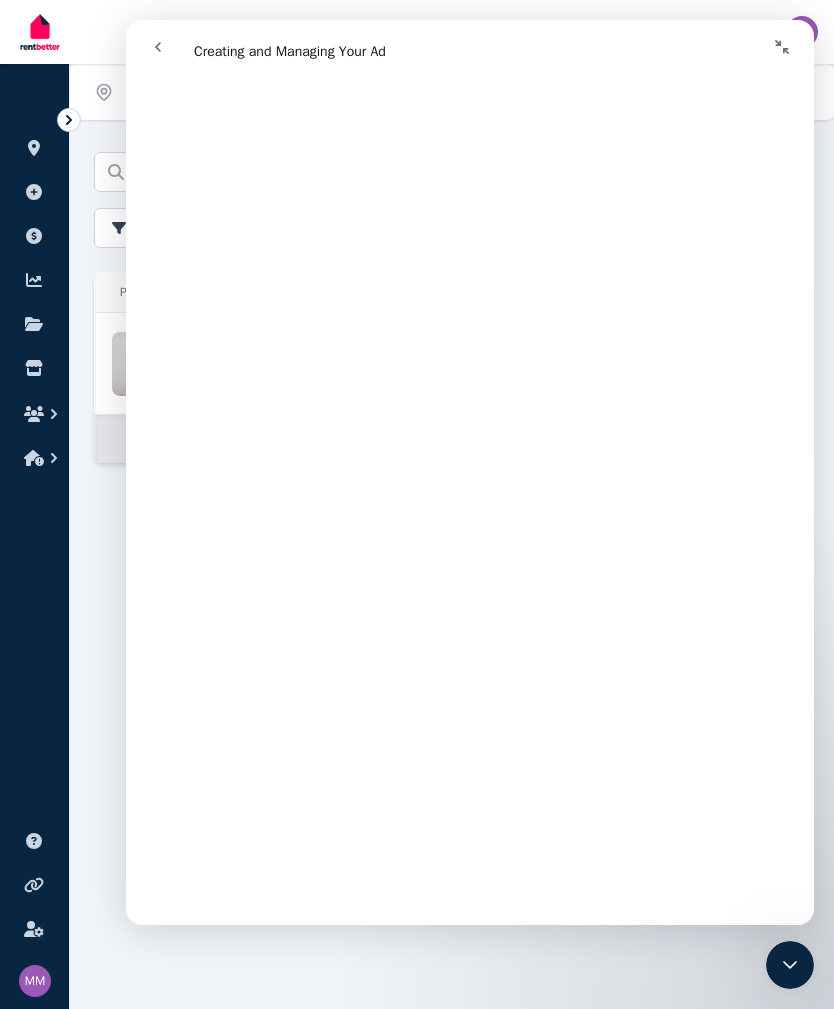 click 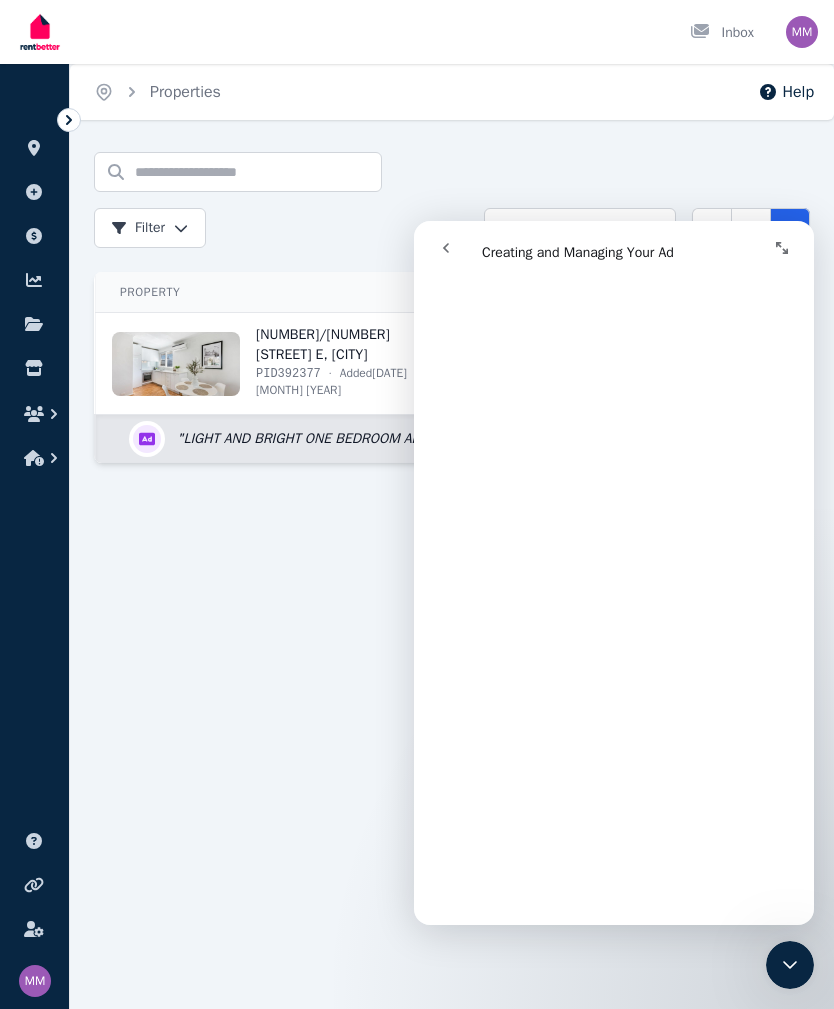 click 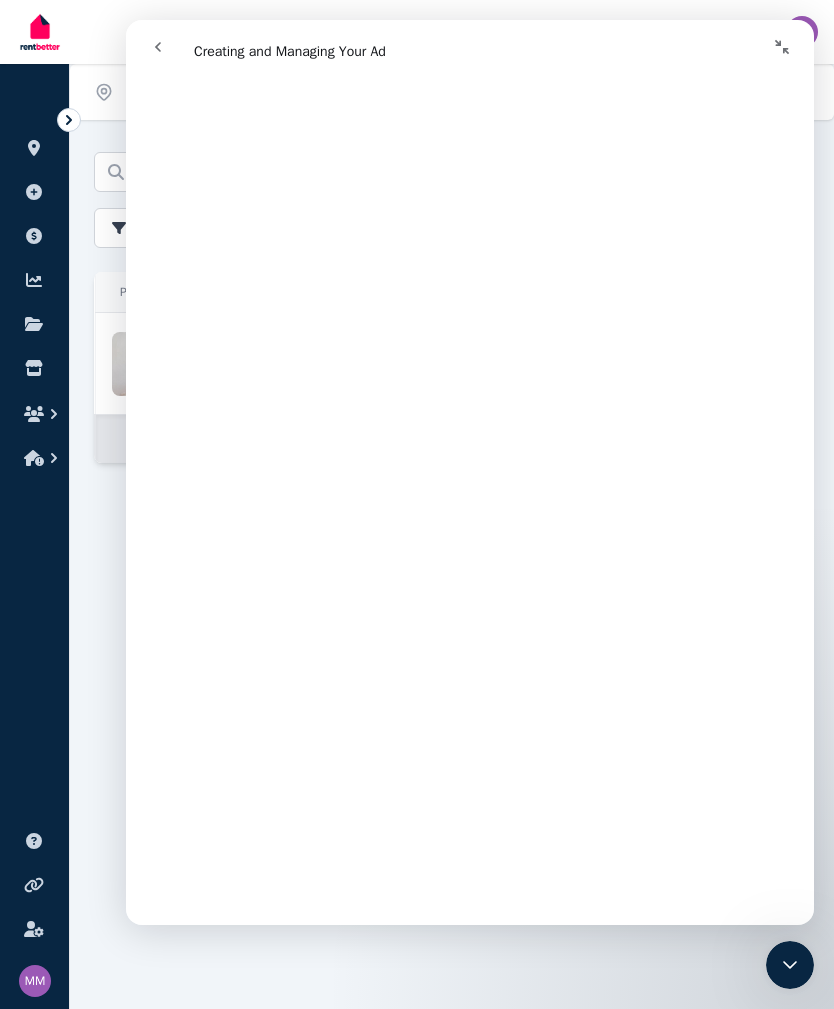 click at bounding box center [782, 47] 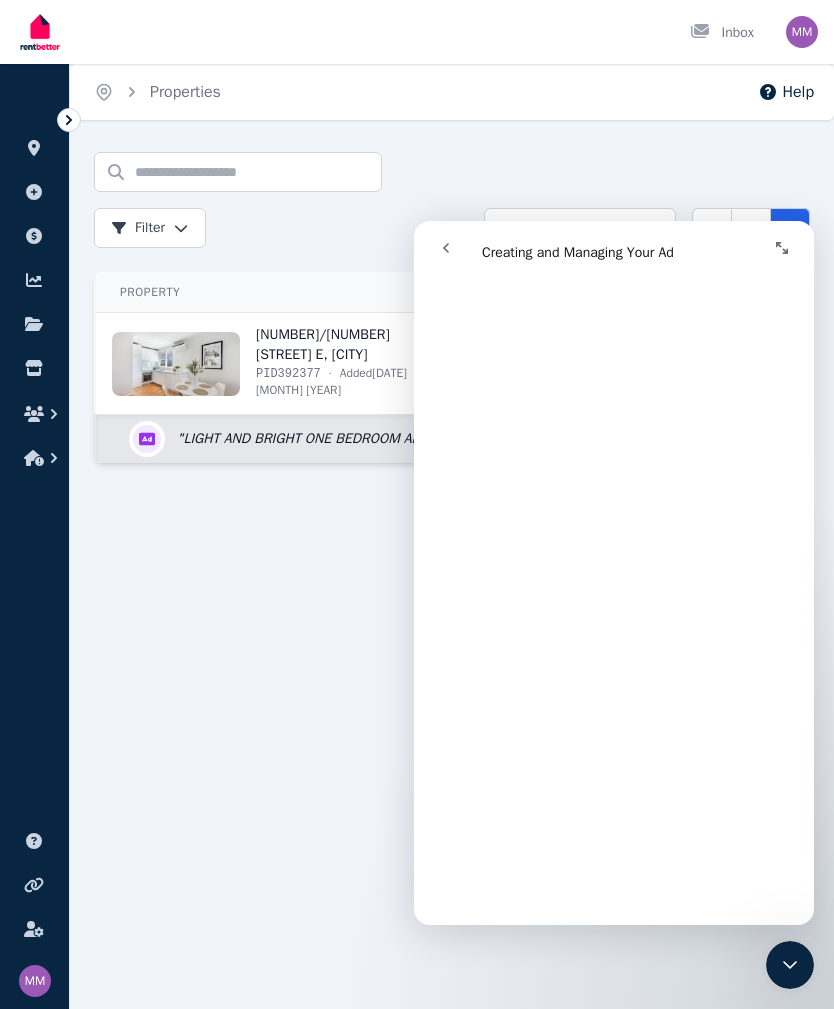 click on "Home Properties Help Search properties Filter Name (A-Z) Add Property Property Address Actions 5/223 Esplanade E, Port Melbourne PID 392377 · Added 10 Jun 2025 5/223 Esplanade E, Port Melbourne VIC 3207 Residential Rental View property details 5/223 Esplanade E, Port Melbourne VIC 3207 Residential Rental View property details " LIGHT AND BRIGHT ONE BEDROOM APARTMENT IN QUIET LOCATION " $520 per week Published Edit listing: LIGHT AND BRIGHT ONE BEDROOM APARTMENT IN QUIET LOCATION" at bounding box center [417, 504] 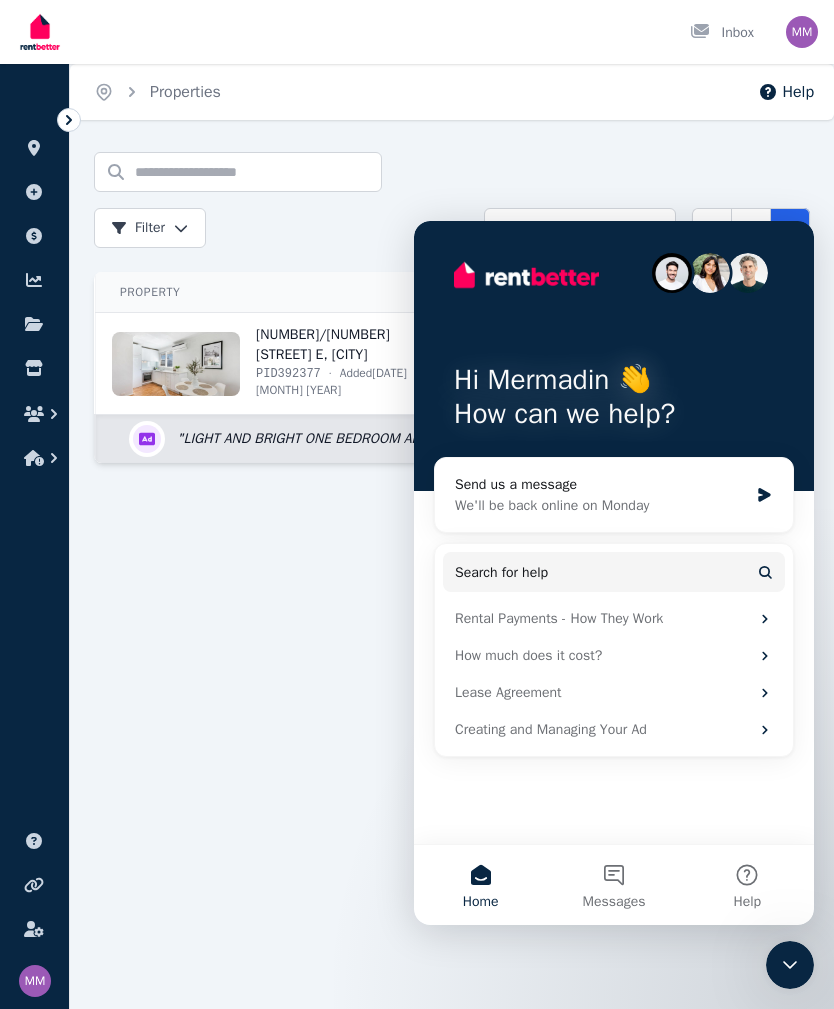 click 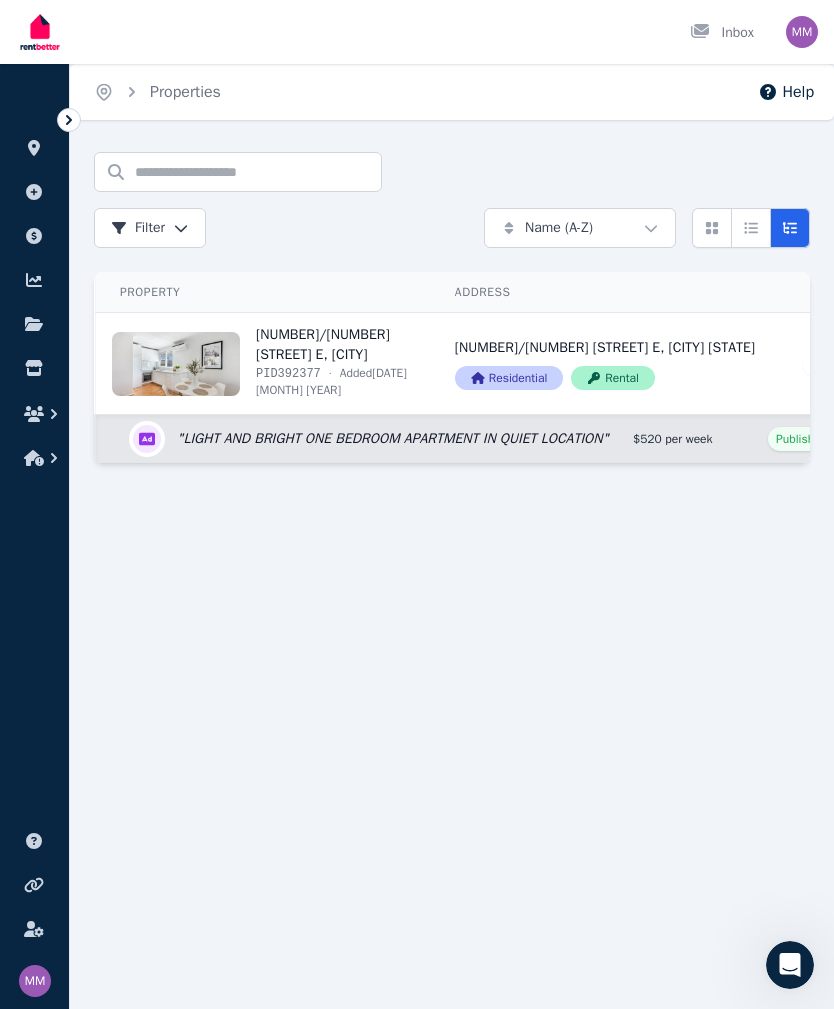 scroll, scrollTop: 0, scrollLeft: 0, axis: both 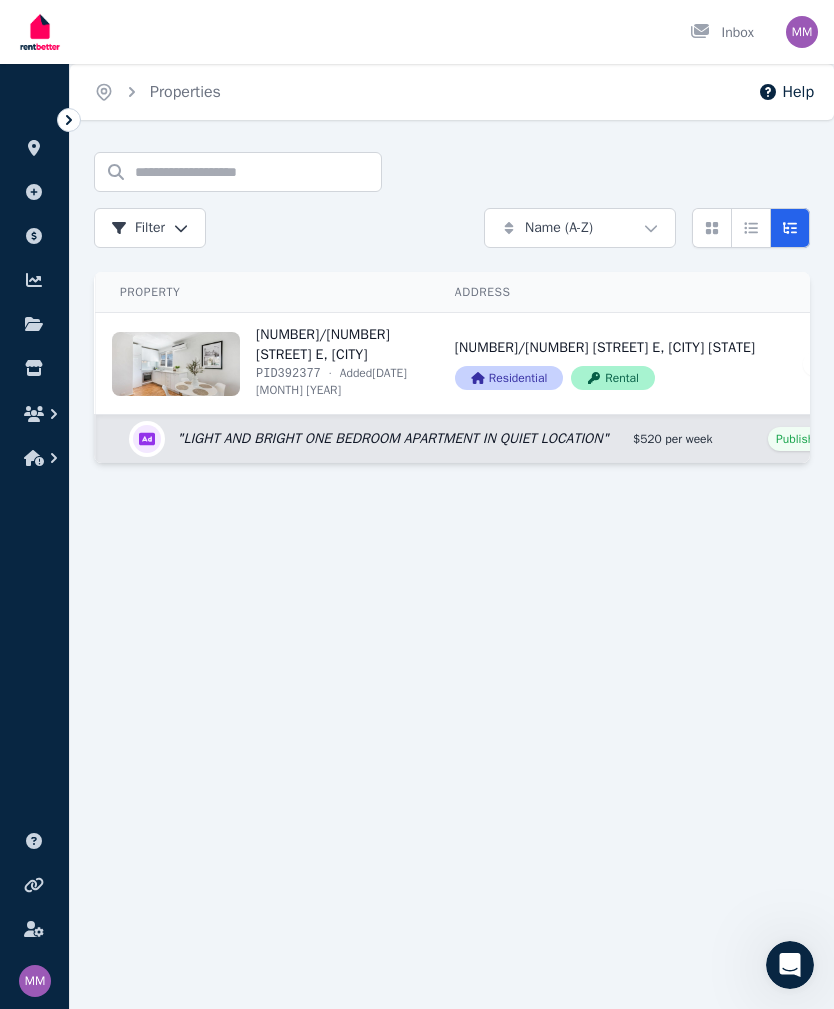 click on "Inbox" at bounding box center [722, 33] 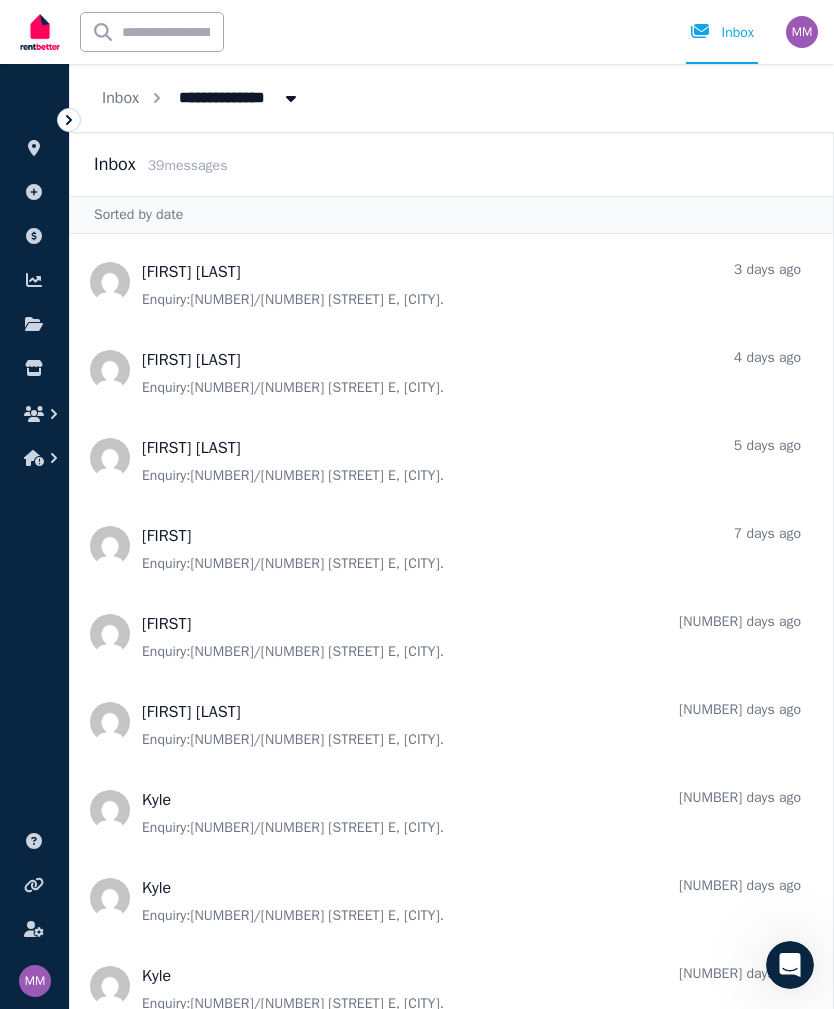 click 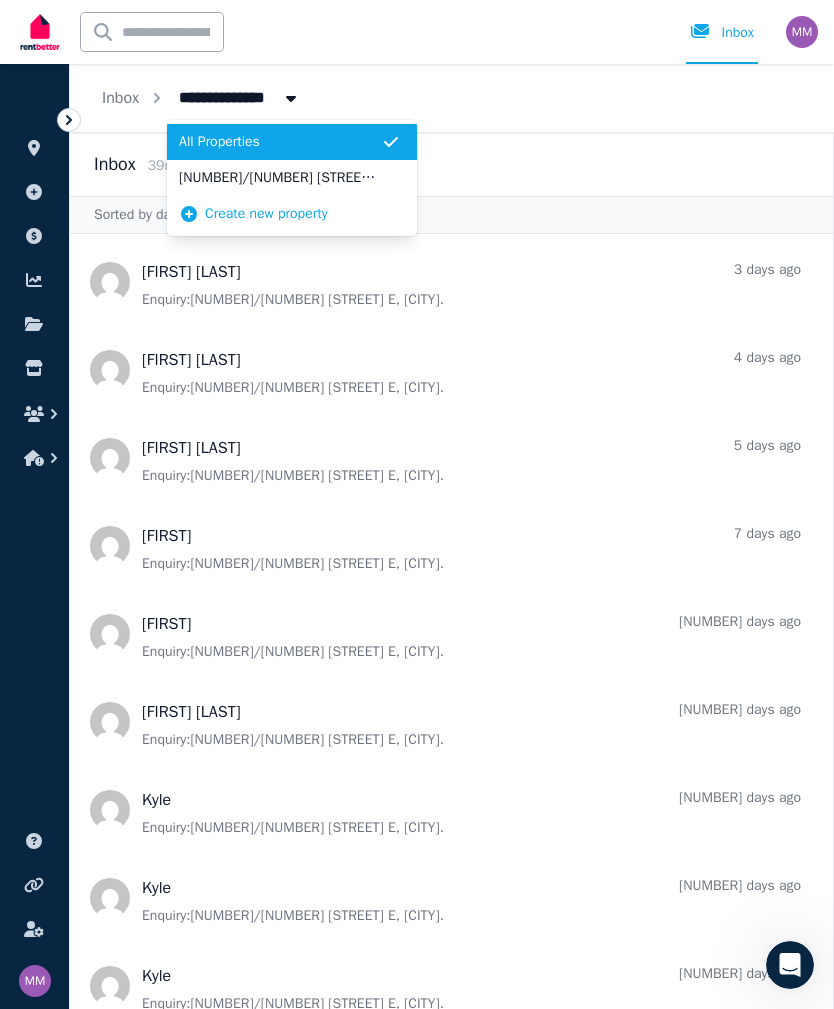 click on "[NUMBER]/[NUMBER] [STREET] E, [CITY]" at bounding box center (280, 178) 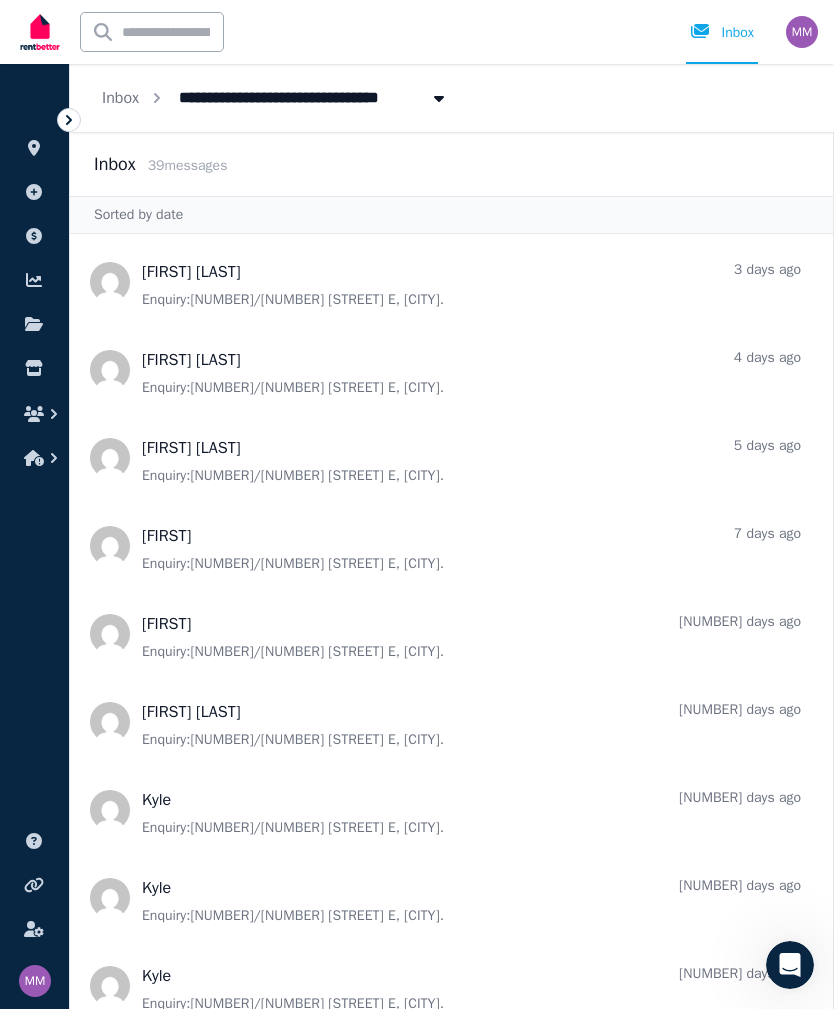 click at bounding box center (802, 32) 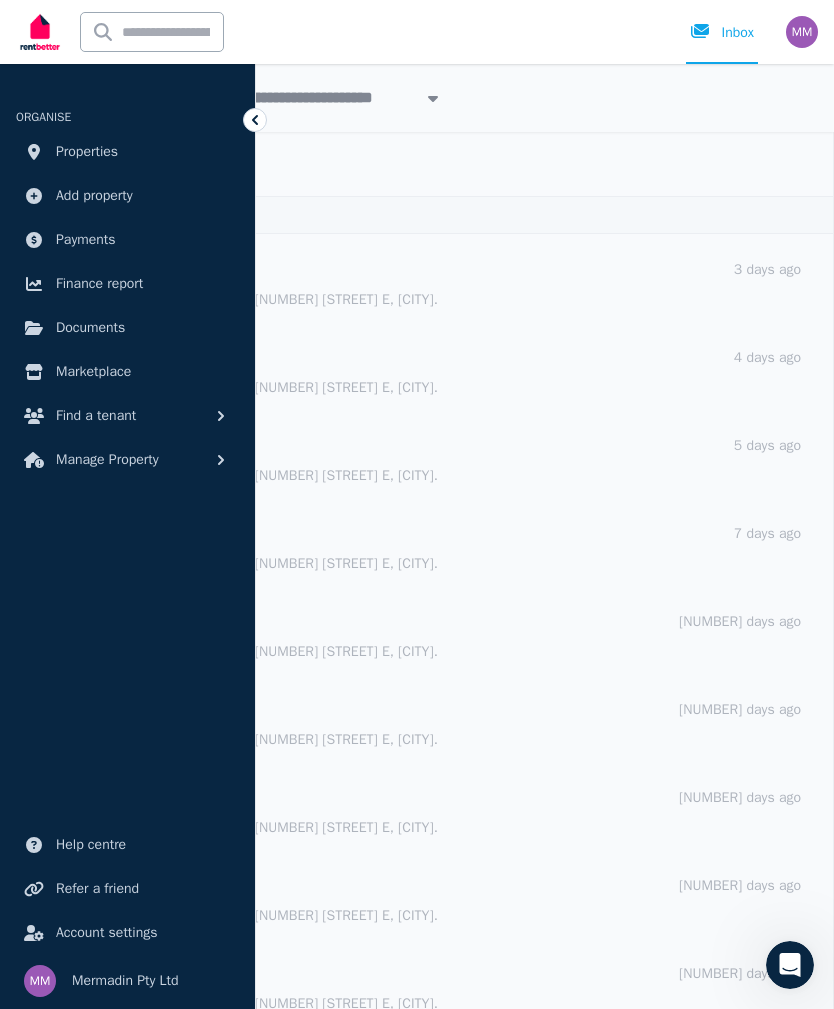click on "Properties" at bounding box center (87, 152) 